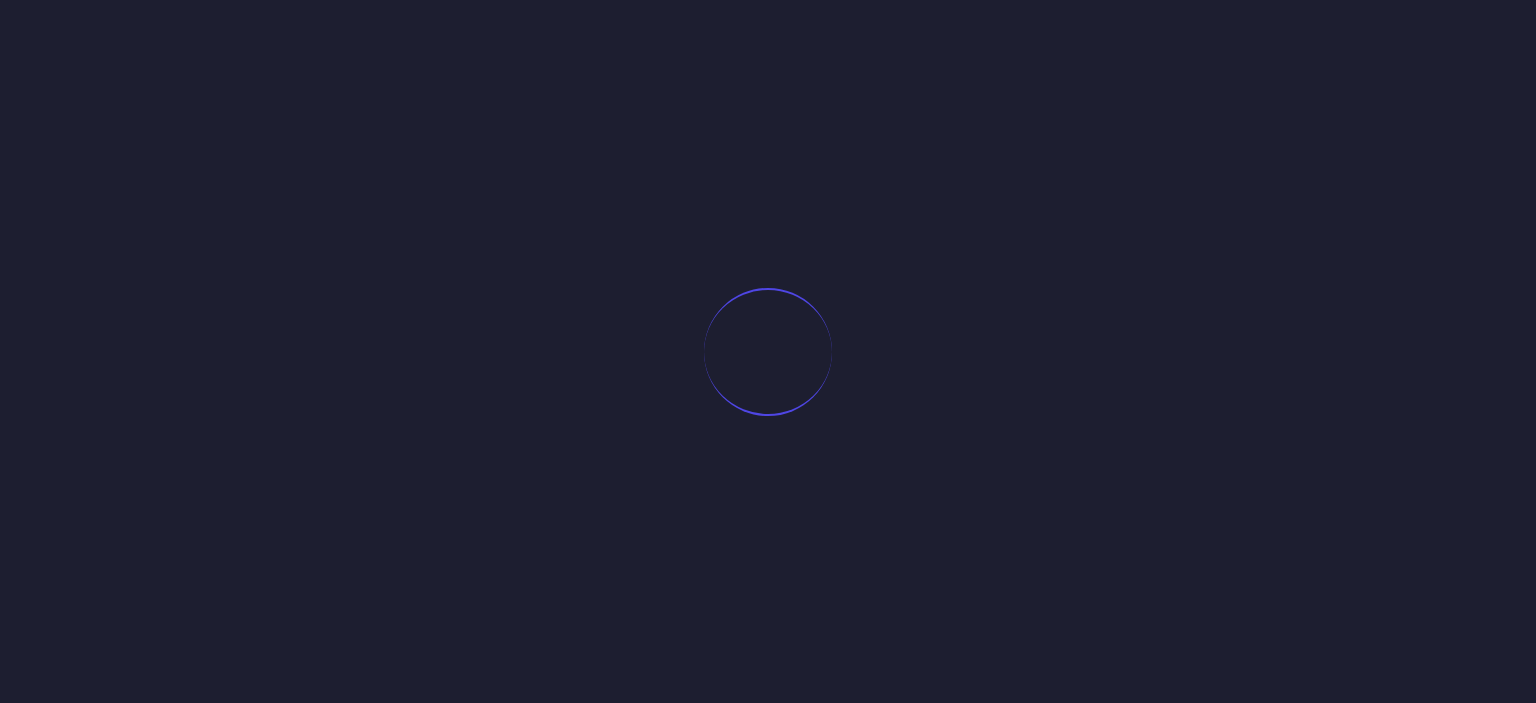 scroll, scrollTop: 0, scrollLeft: 0, axis: both 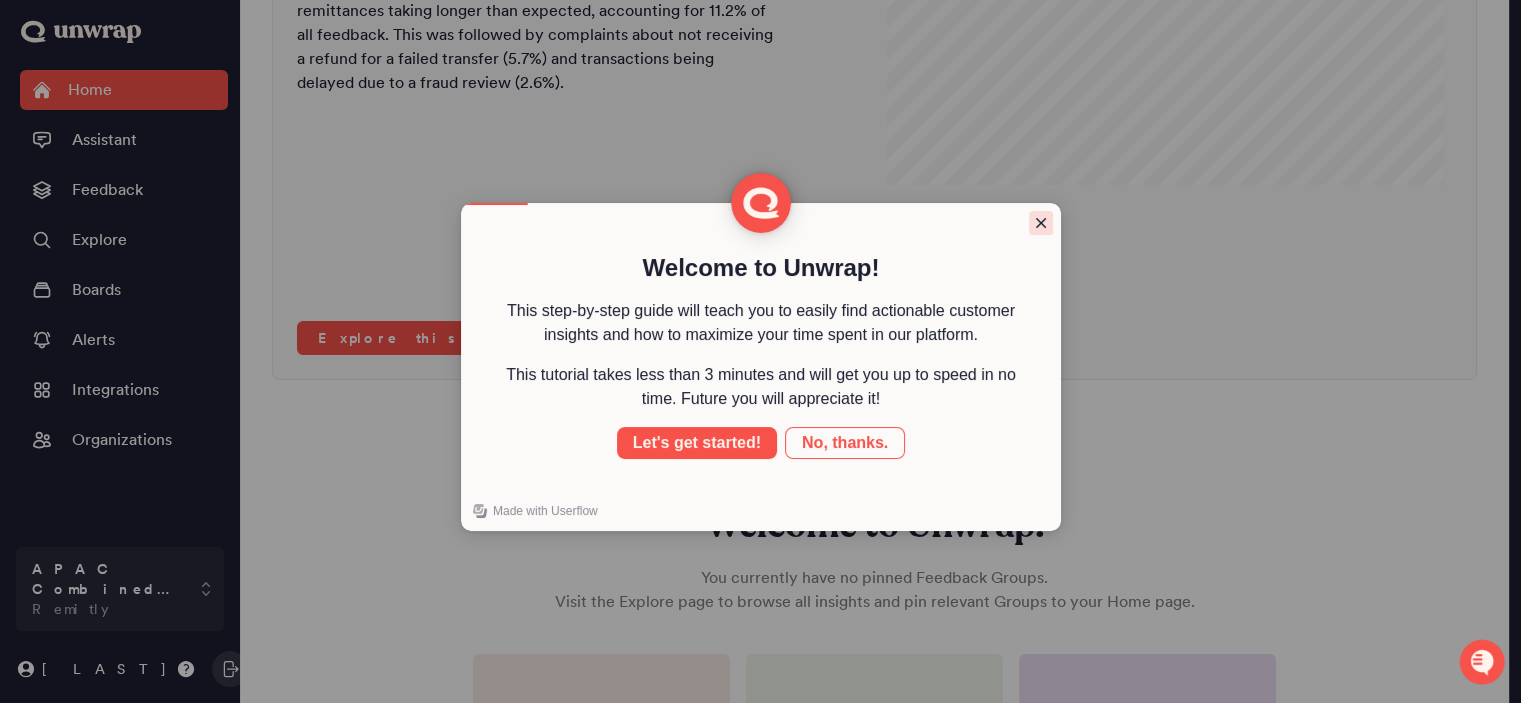 click at bounding box center (1041, 223) 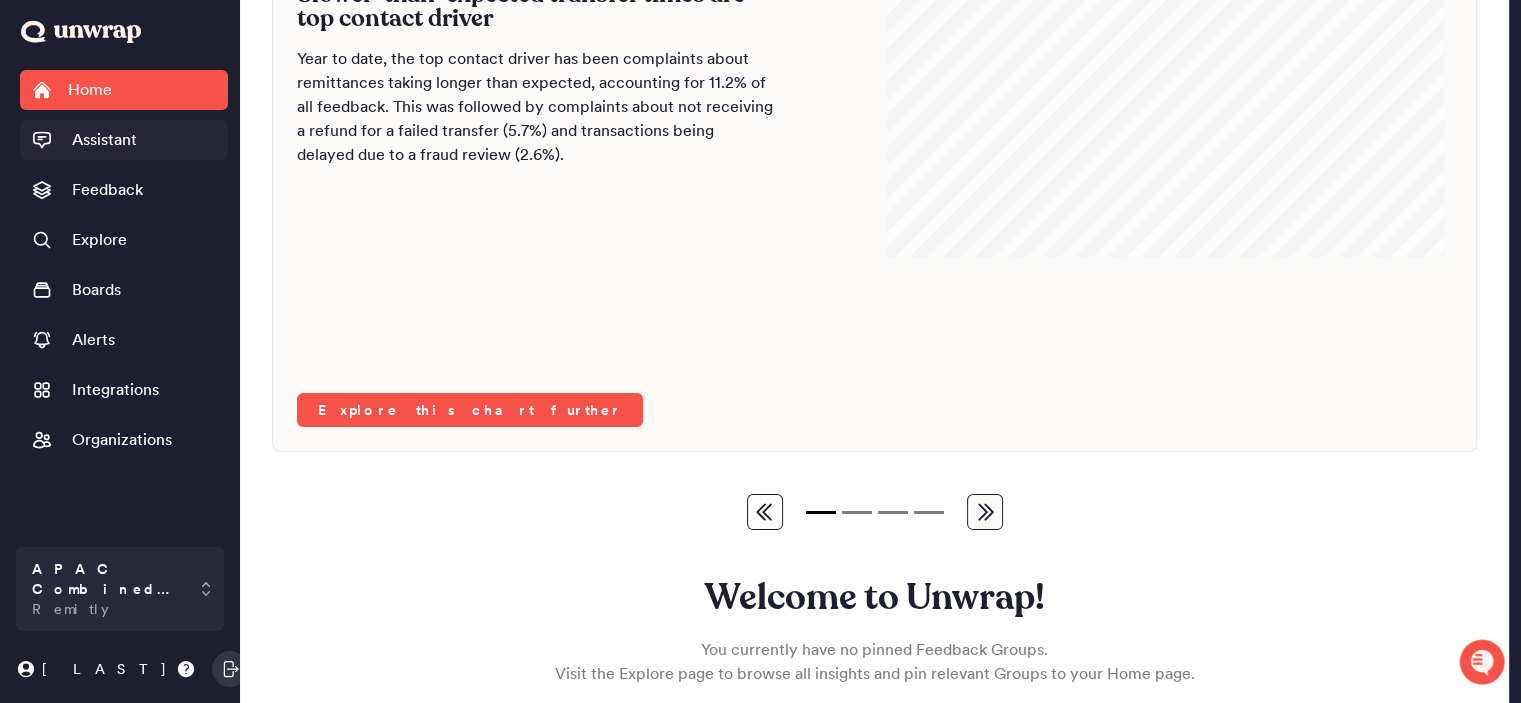 scroll, scrollTop: 232, scrollLeft: 0, axis: vertical 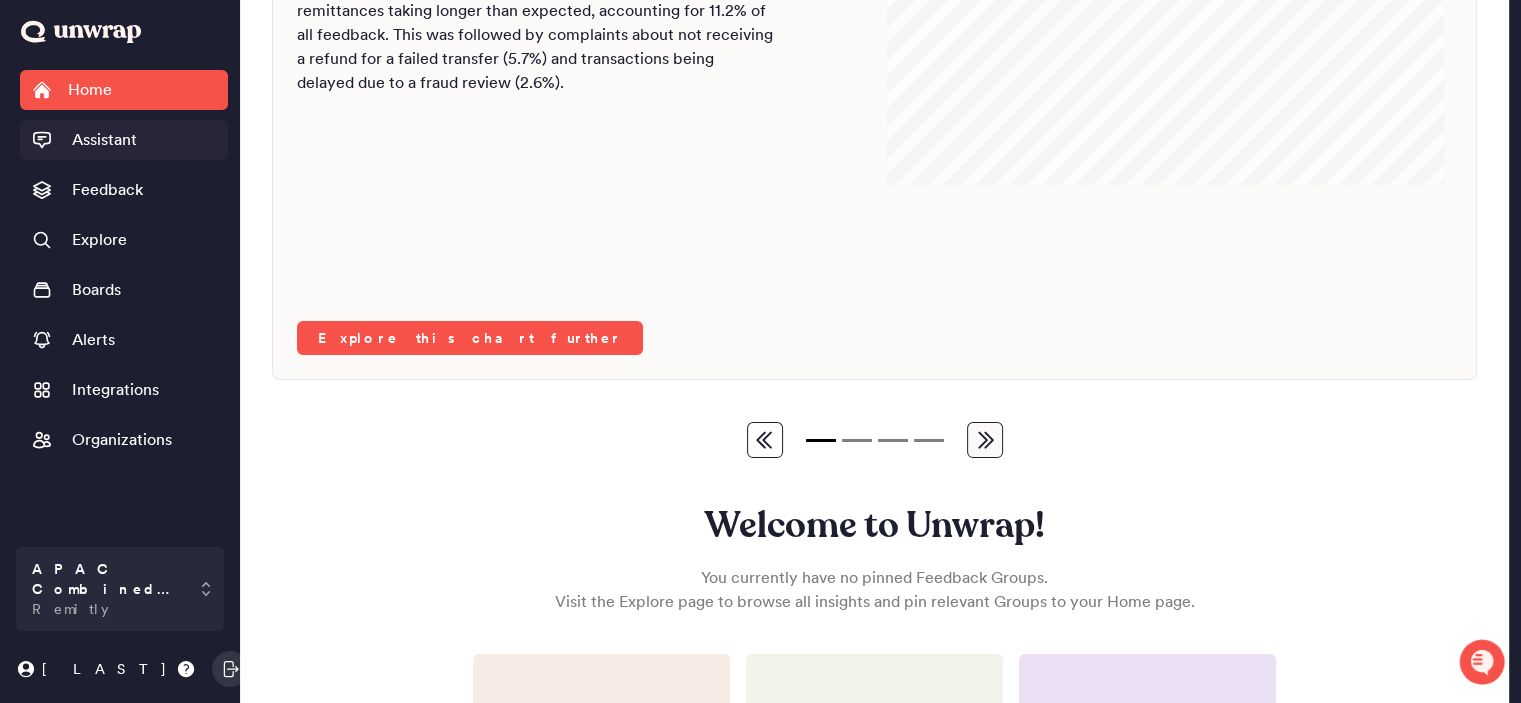 click on "Assistant" at bounding box center (104, 140) 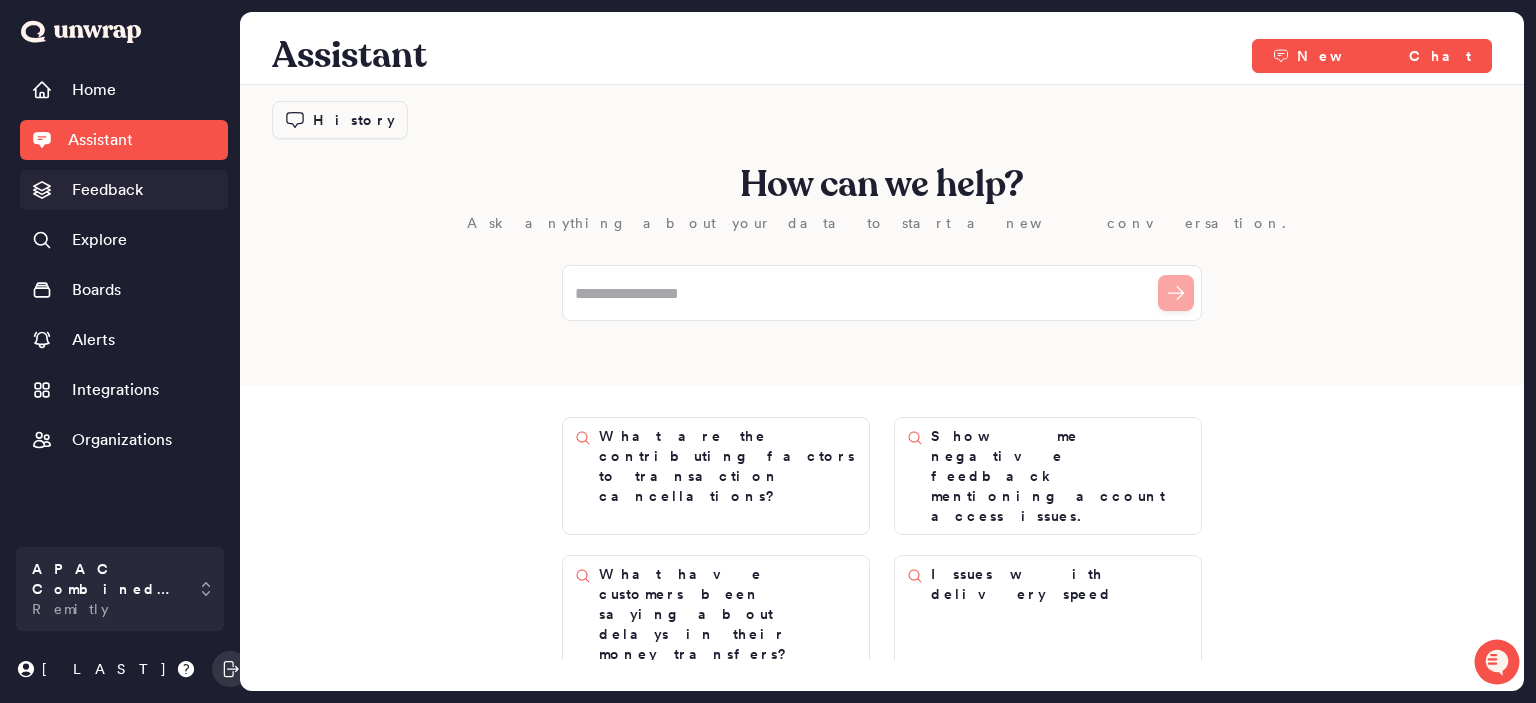 click on "Feedback" at bounding box center (124, 190) 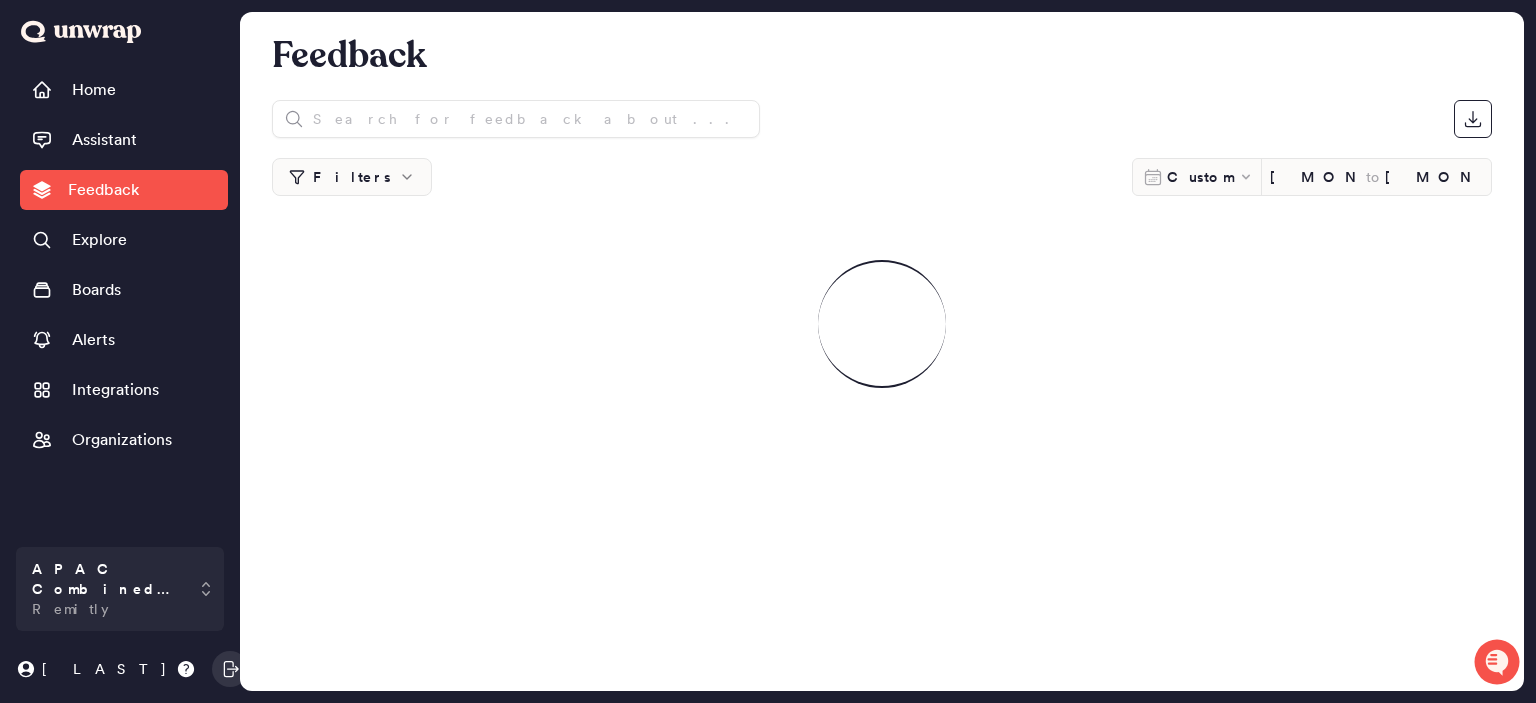 click on "Home" at bounding box center (124, 90) 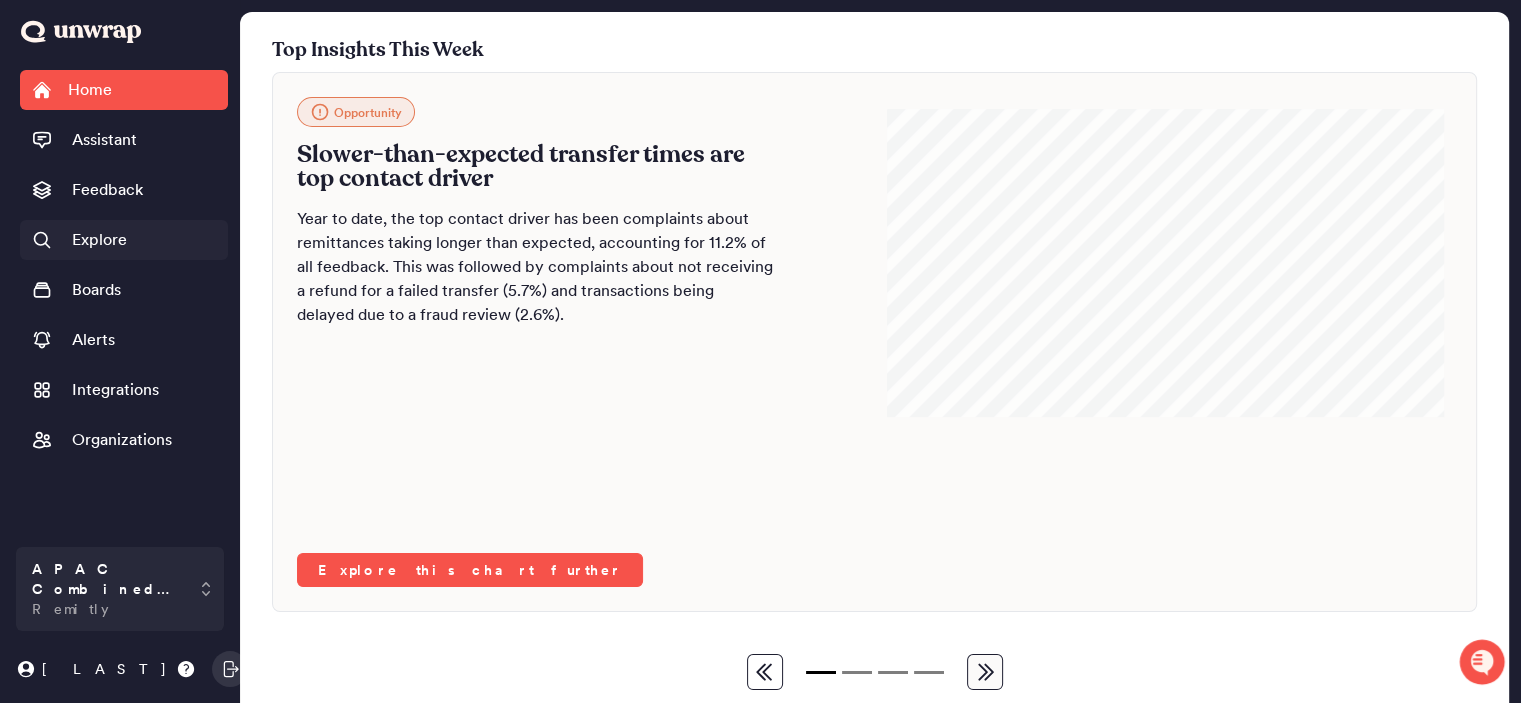 click on "Explore" at bounding box center [99, 240] 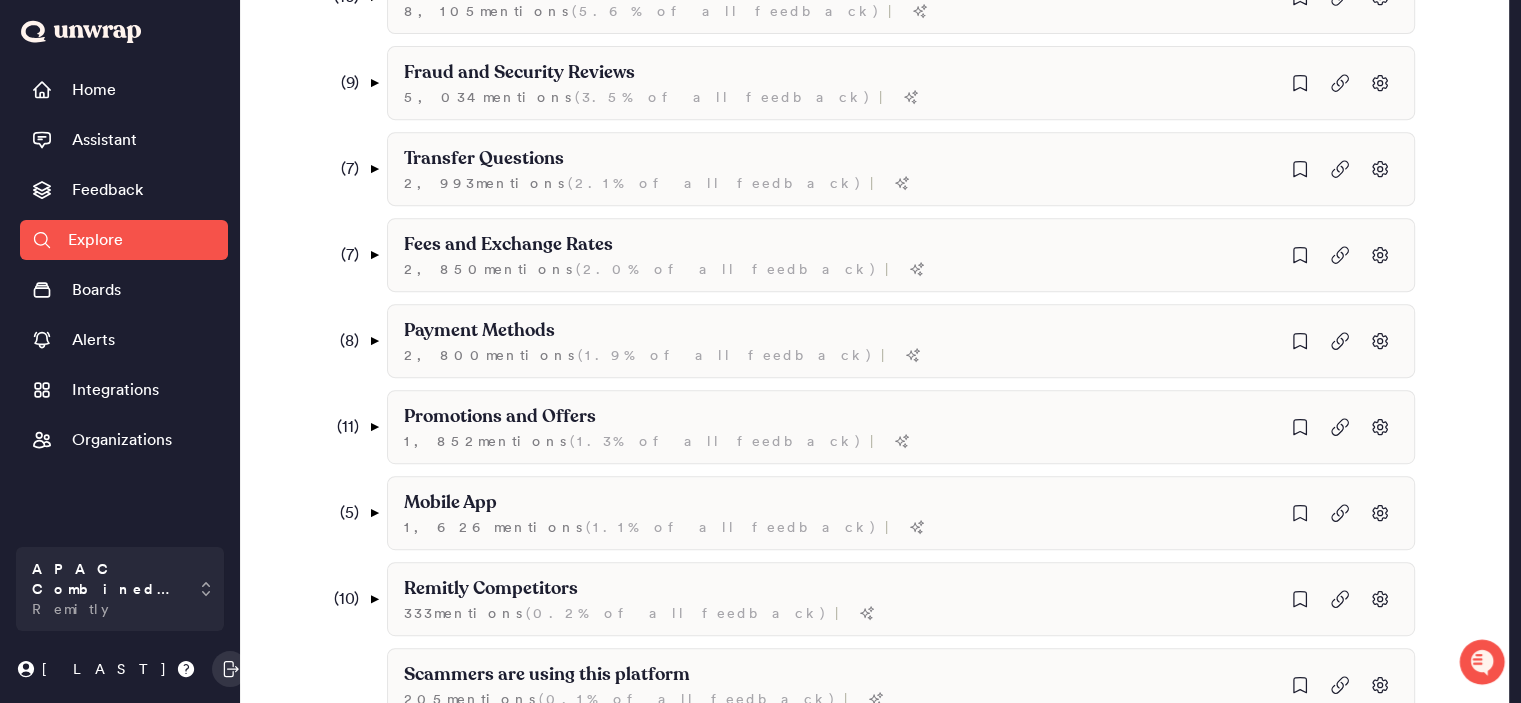 scroll, scrollTop: 1244, scrollLeft: 0, axis: vertical 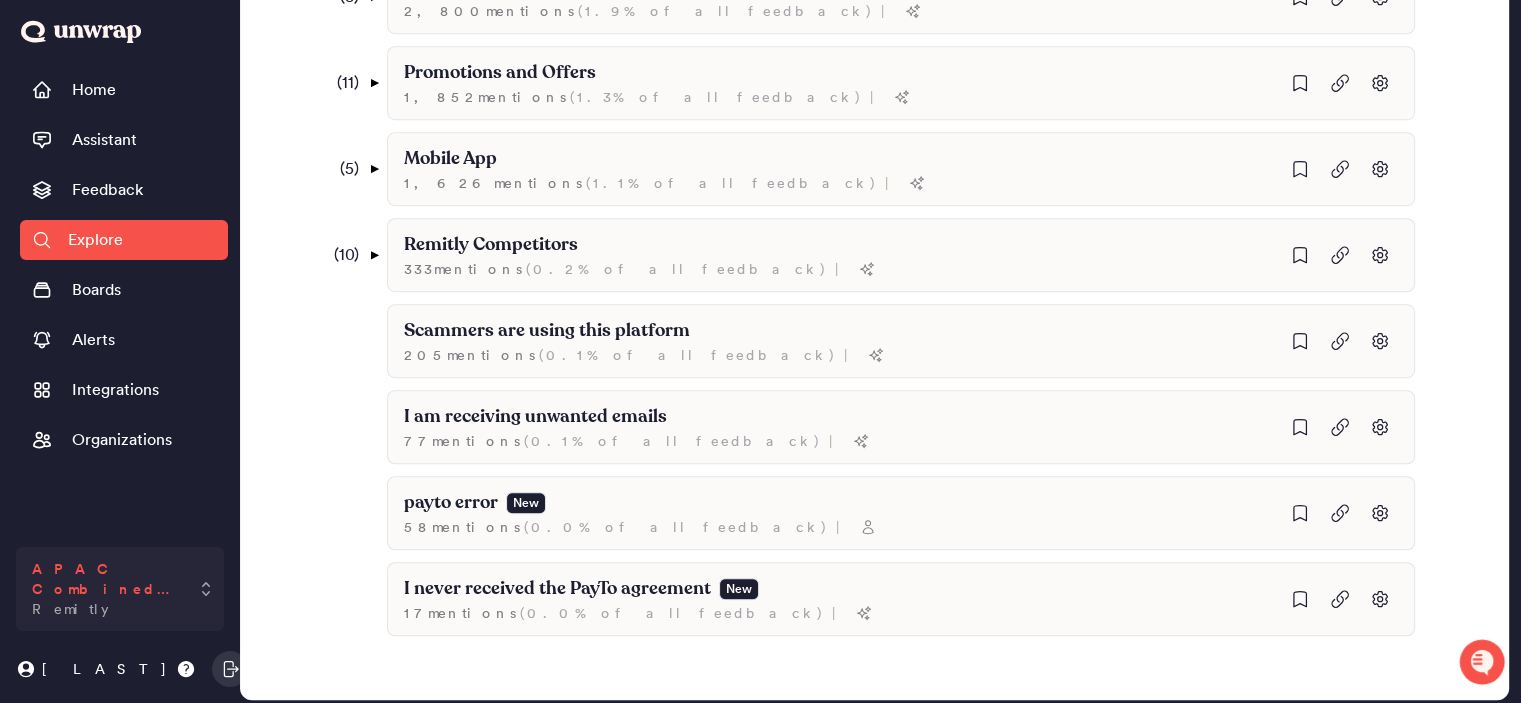 click 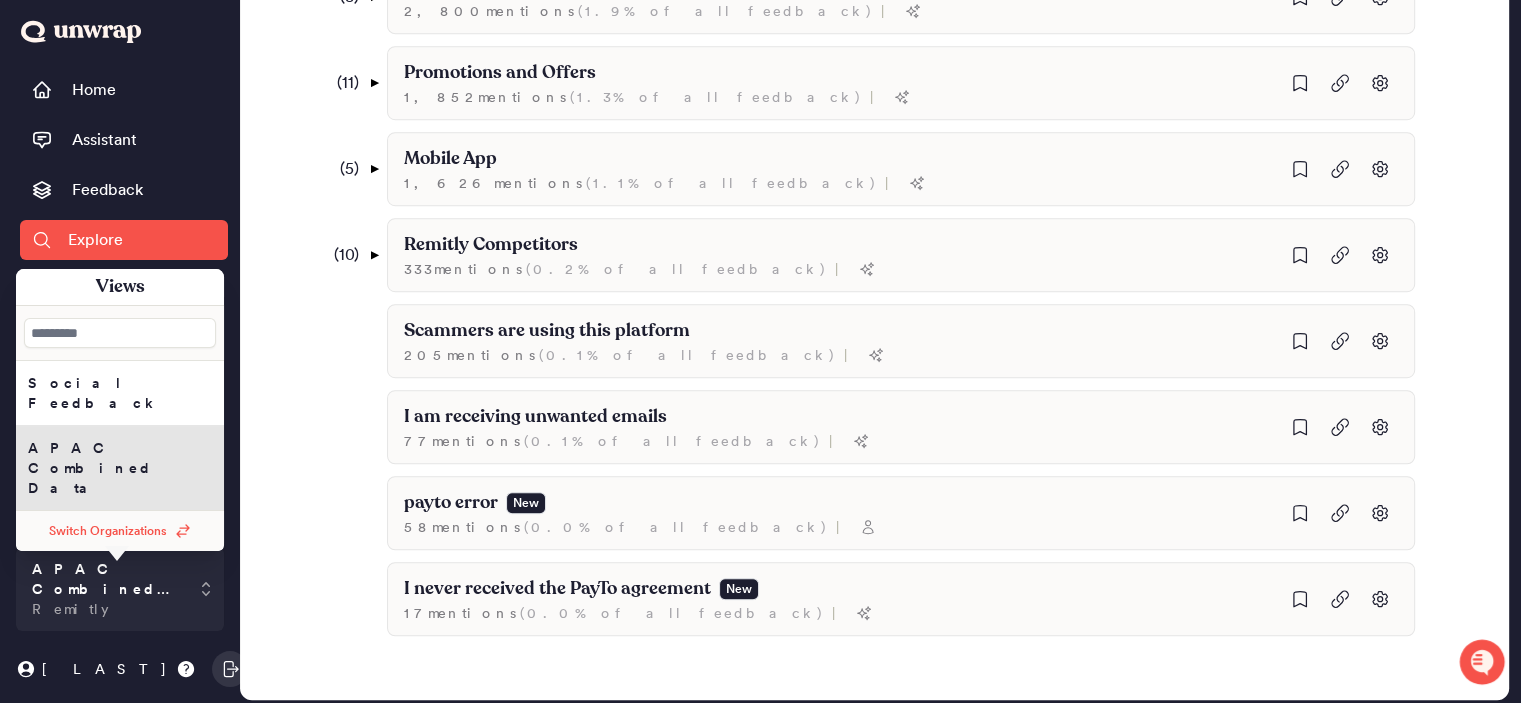 click 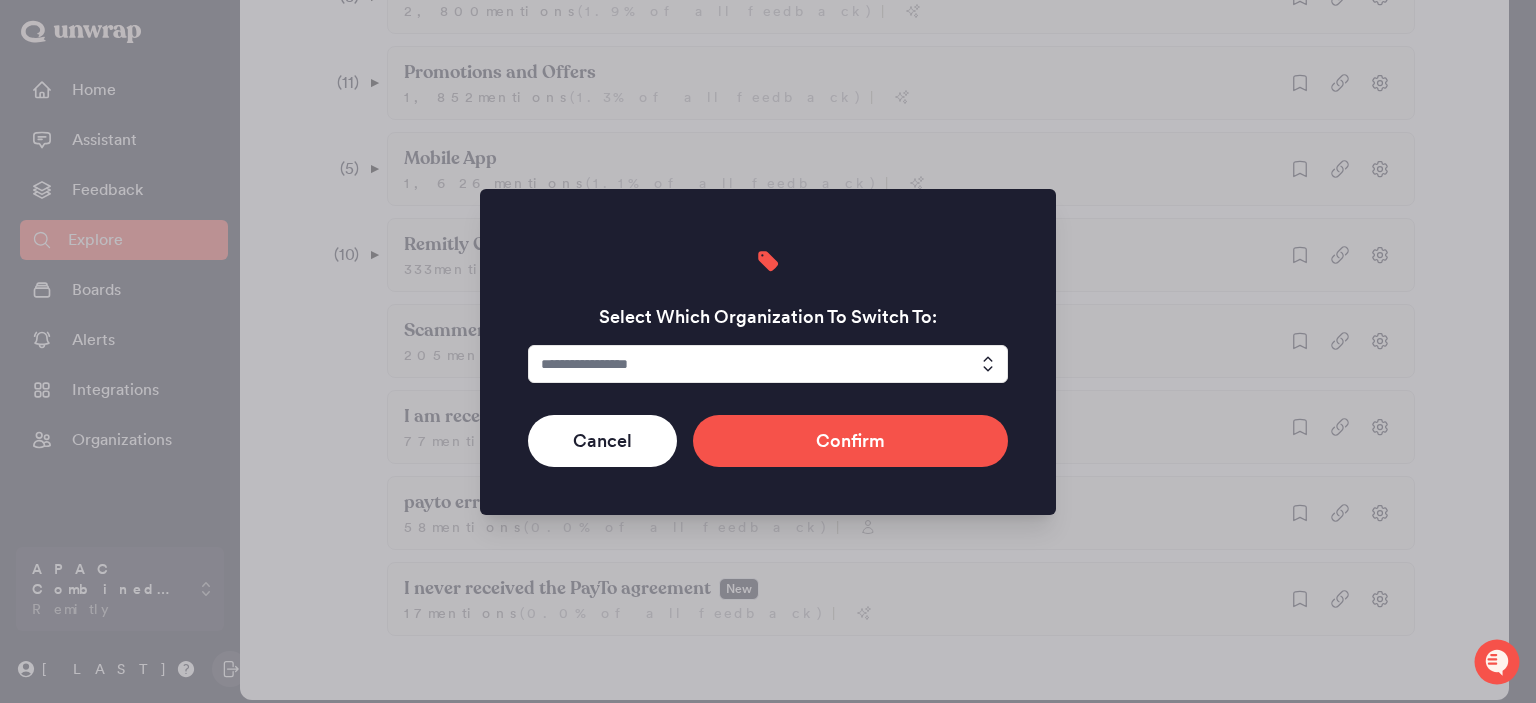 click 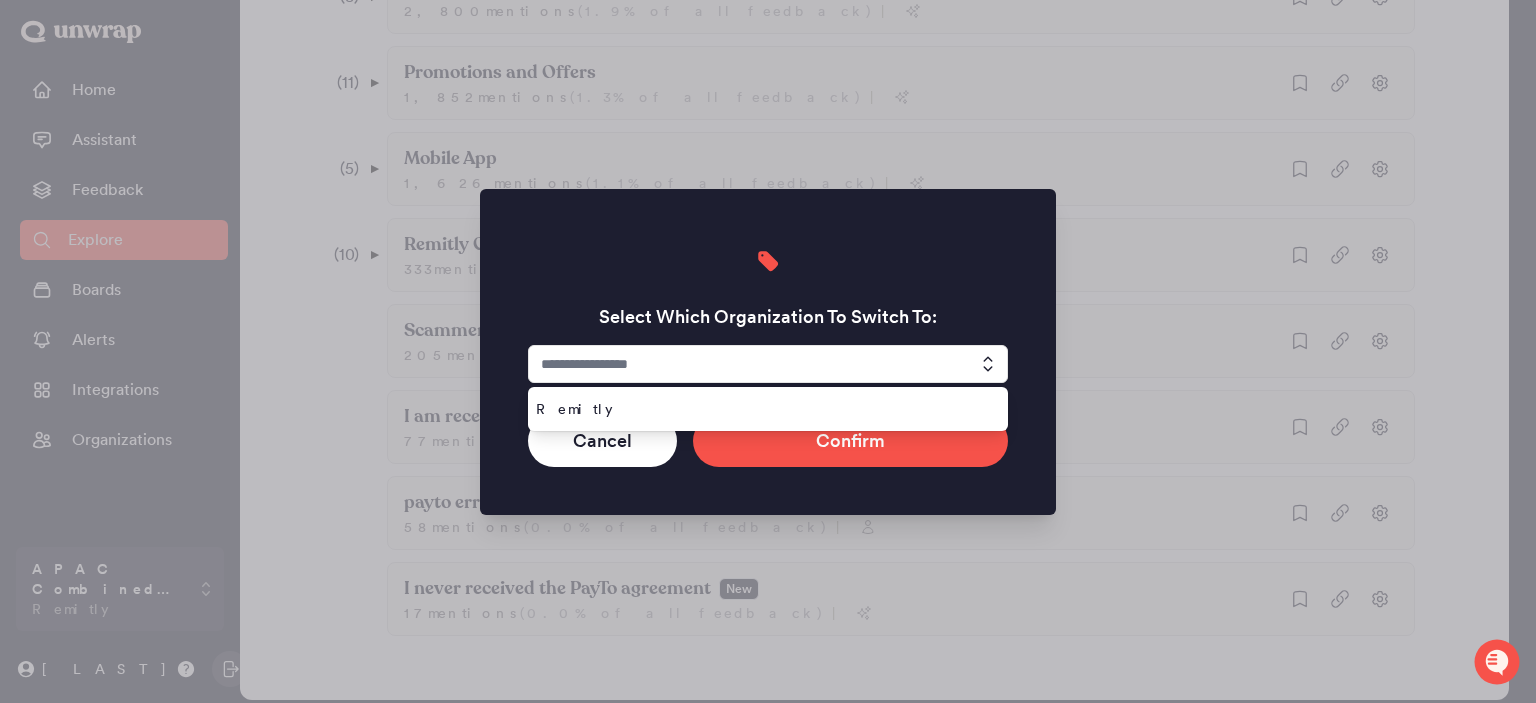 click on "Select Which Organization To Switch To: Remitly Cancel Confirm" at bounding box center [768, 352] 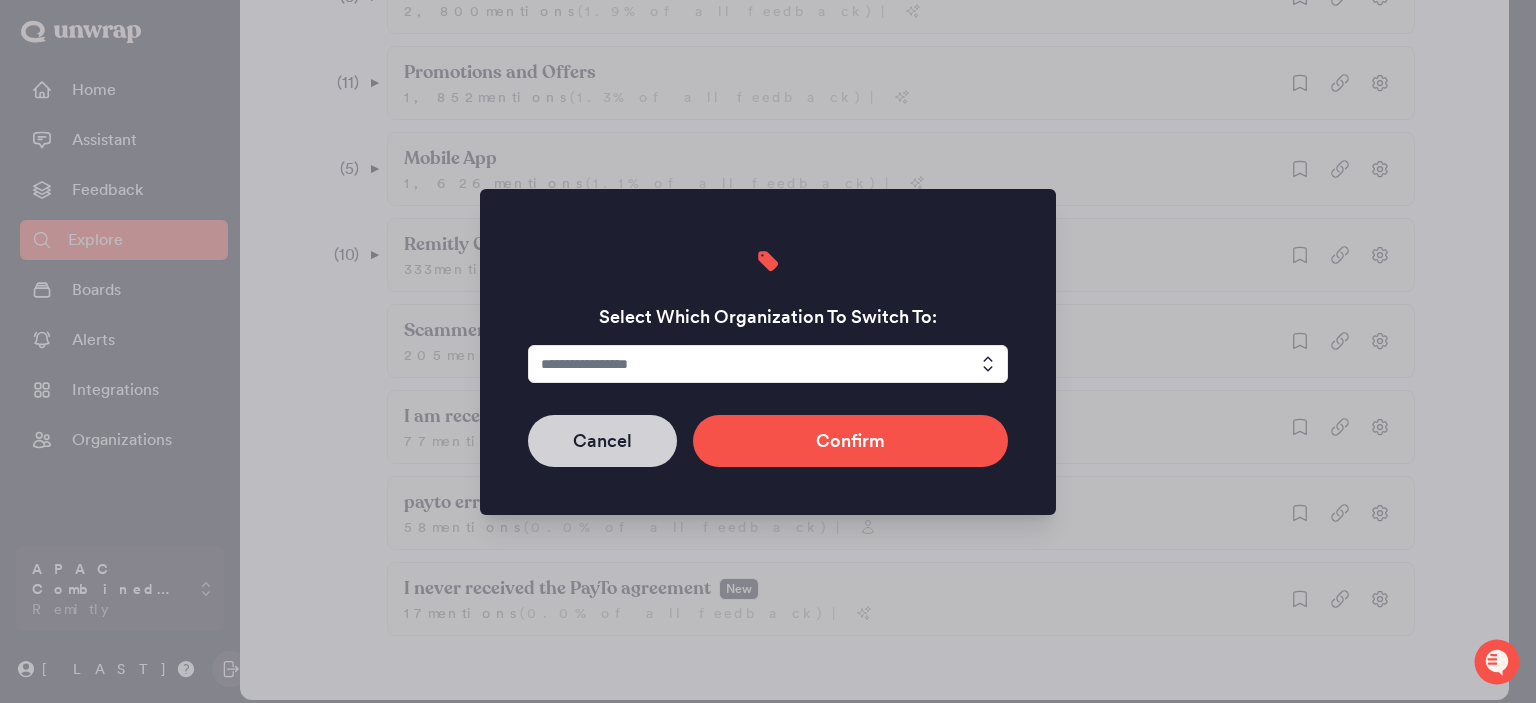 click on "Cancel" at bounding box center (602, 441) 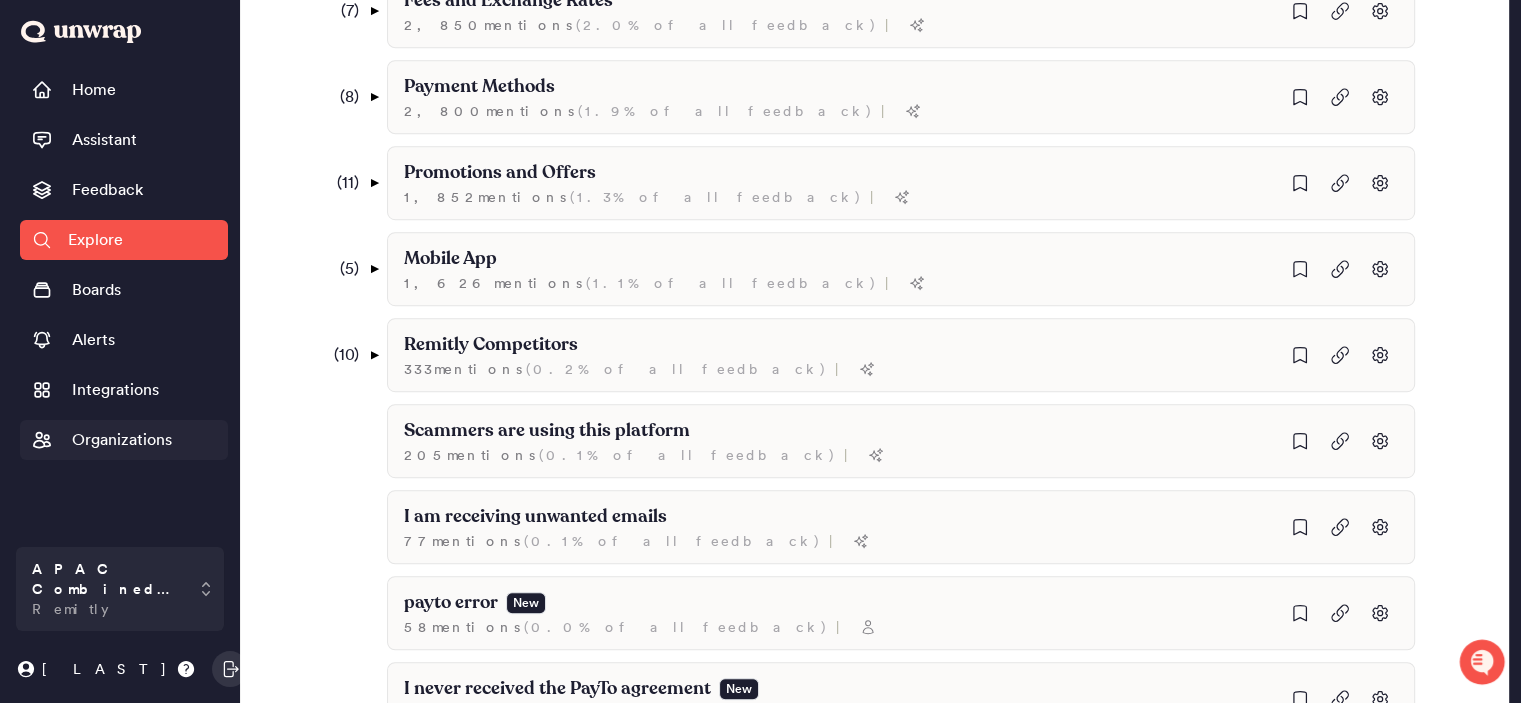 scroll, scrollTop: 1044, scrollLeft: 0, axis: vertical 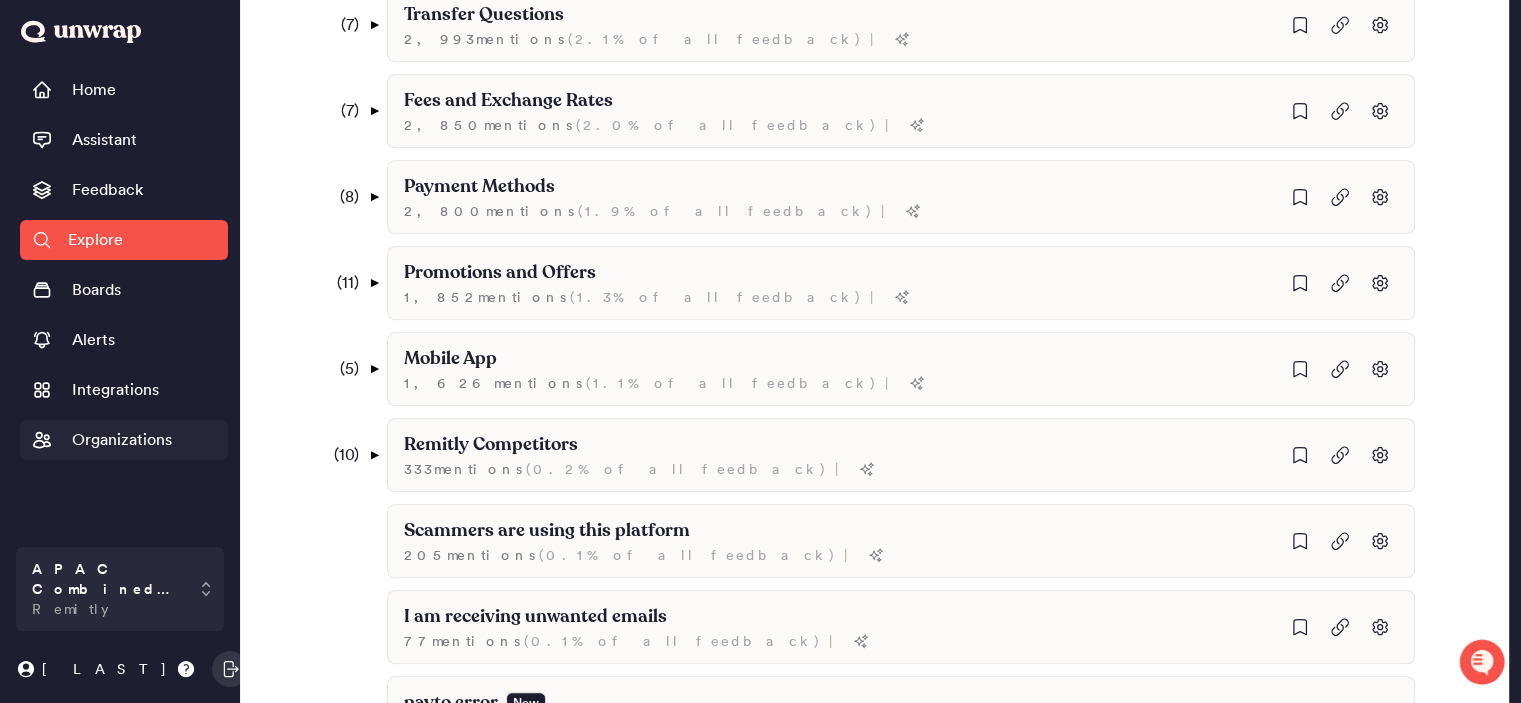 click on "Organizations" at bounding box center [124, 440] 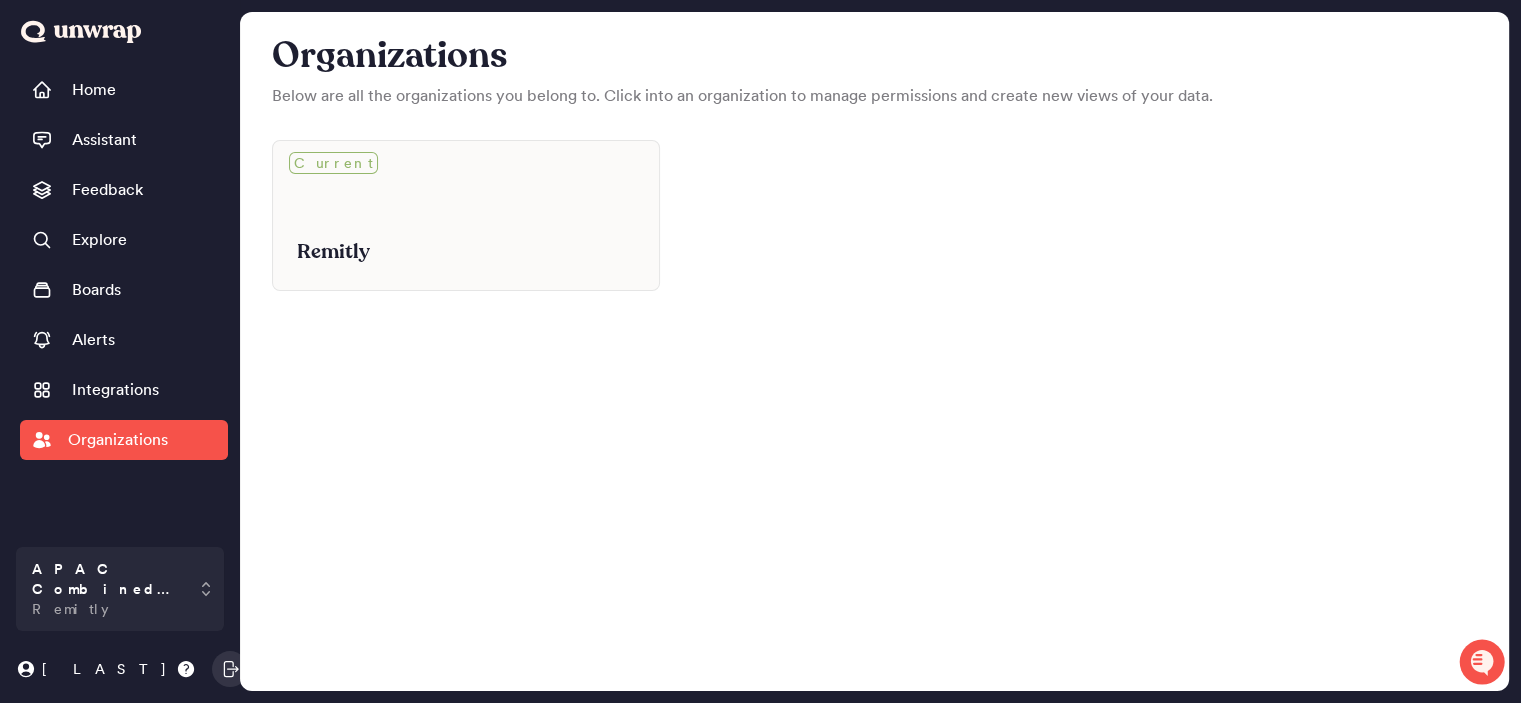 scroll, scrollTop: 0, scrollLeft: 0, axis: both 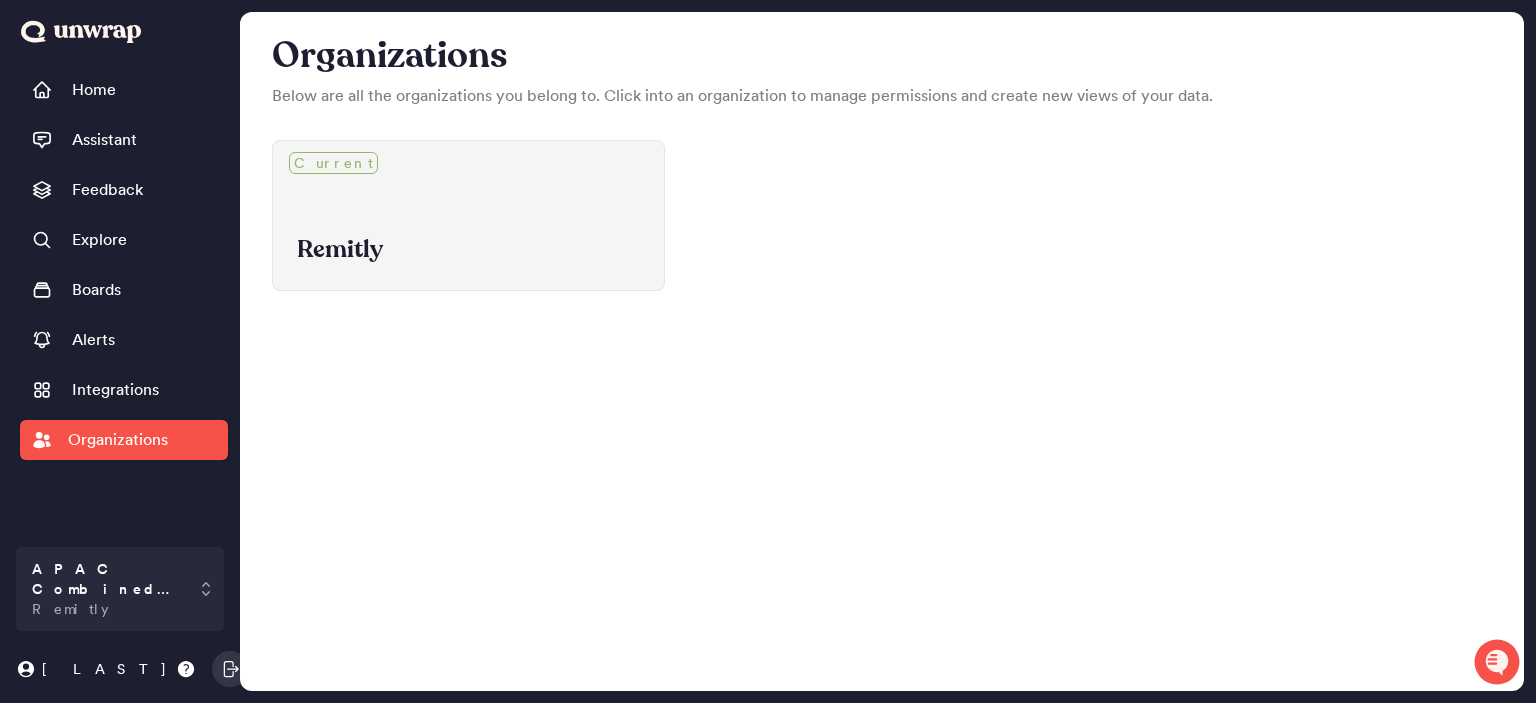 click on "Current" at bounding box center (468, 163) 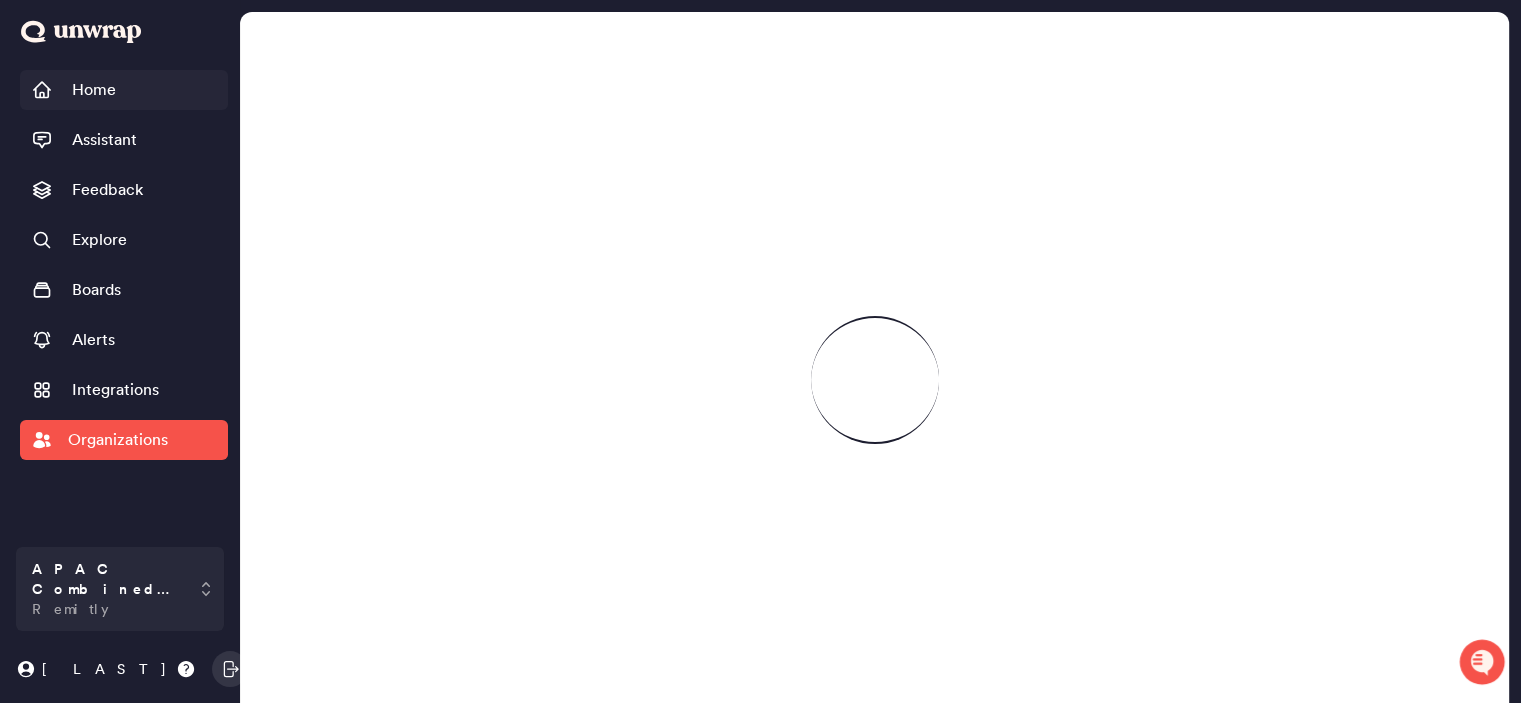 click on "Home" at bounding box center [124, 90] 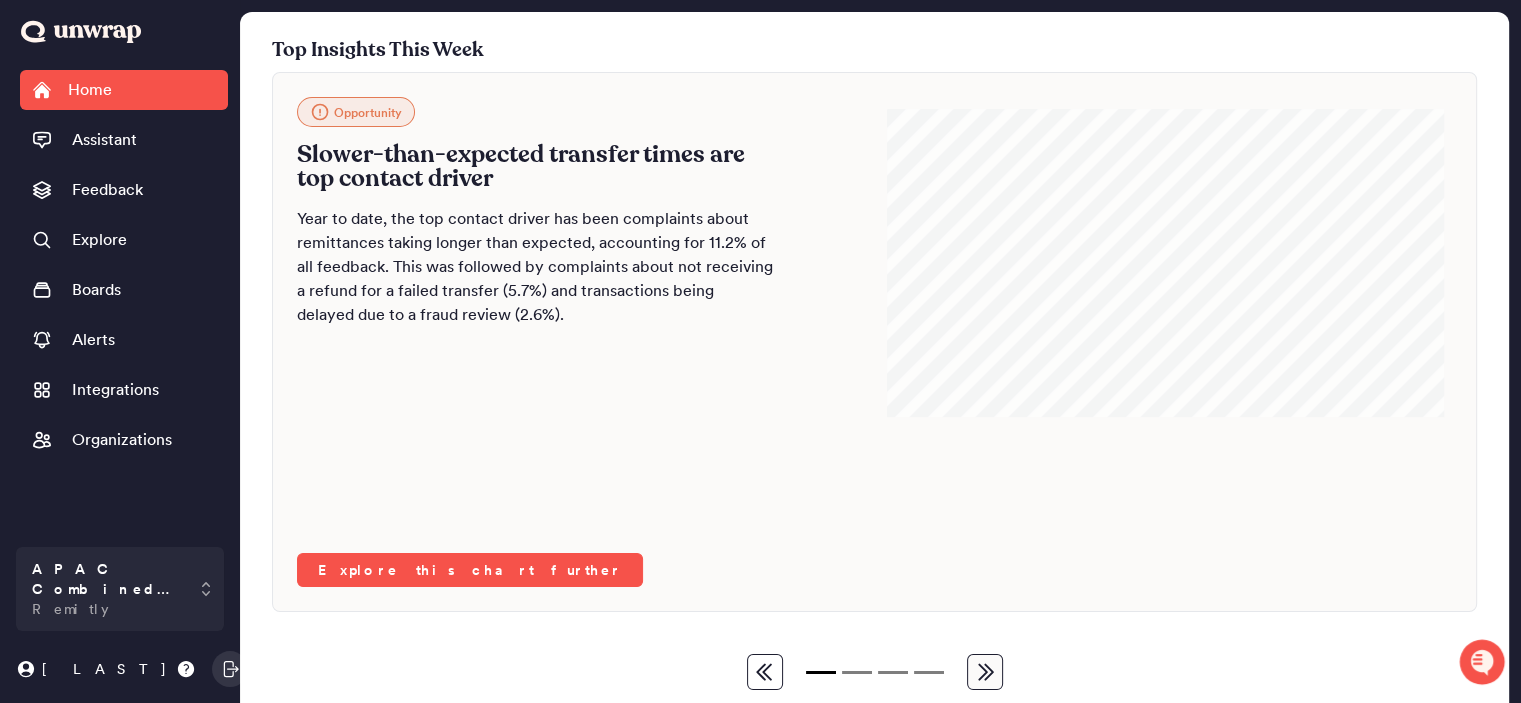 click on "Home Assistant Feedback Explore Boards Alerts Integrations Organizations" at bounding box center (124, 303) 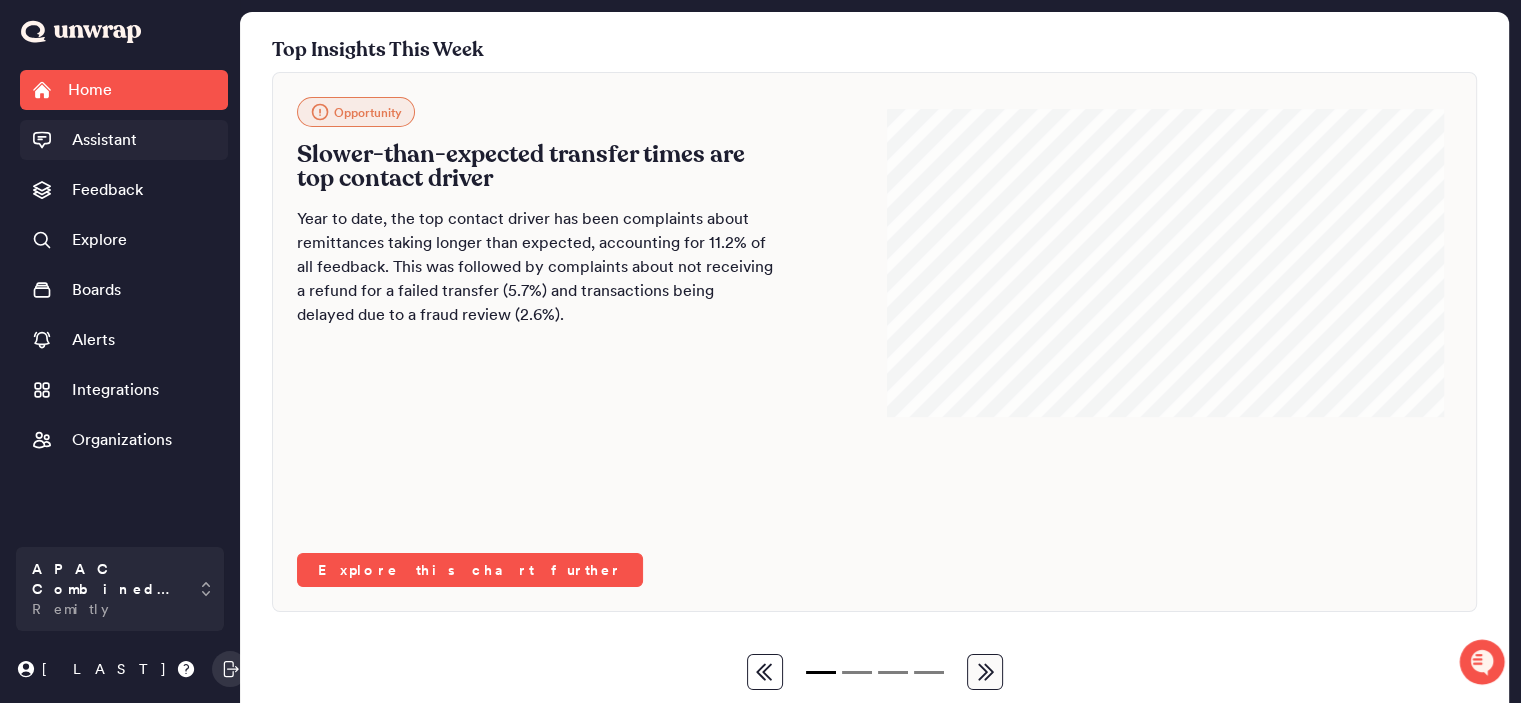 click on "Assistant" at bounding box center [104, 140] 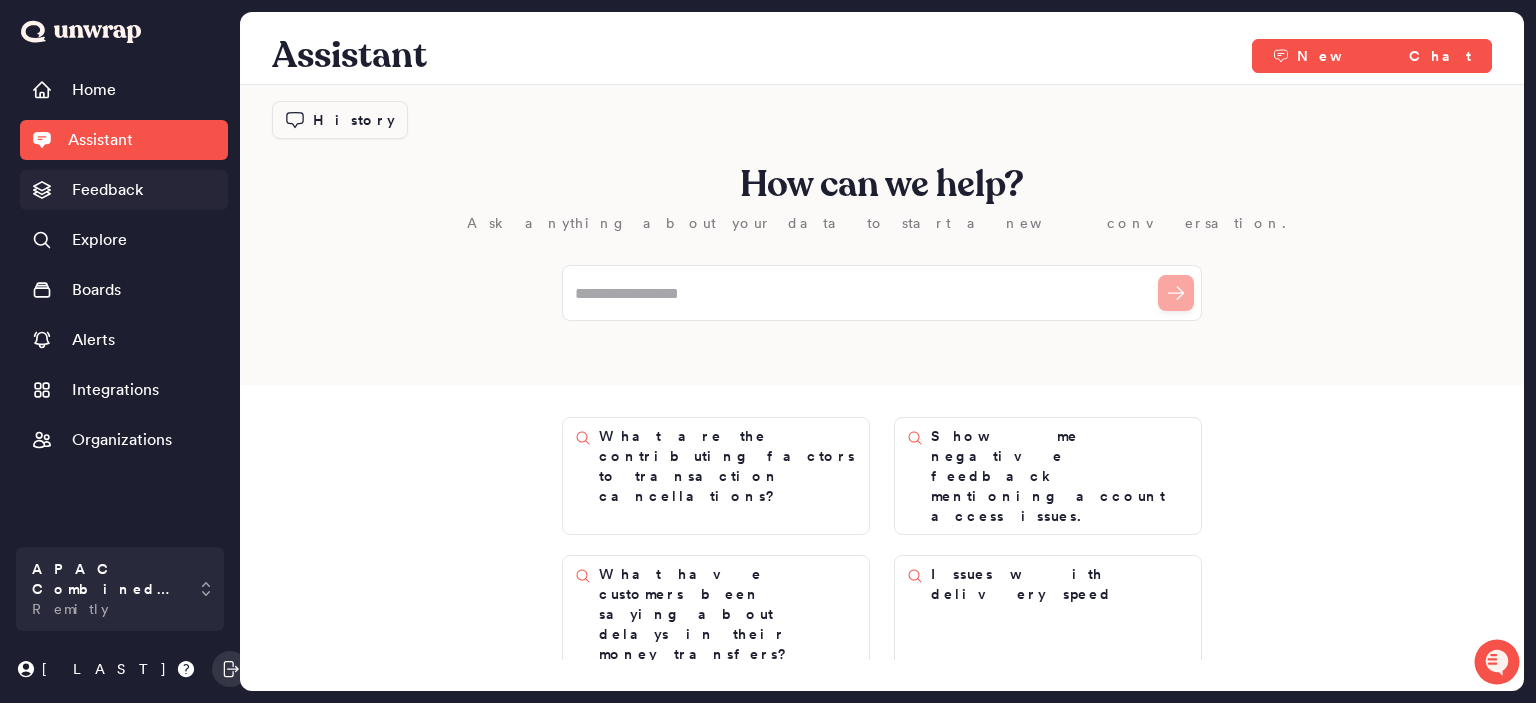 click on "Feedback" at bounding box center [107, 190] 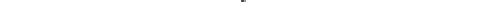 scroll, scrollTop: 1300, scrollLeft: 0, axis: vertical 